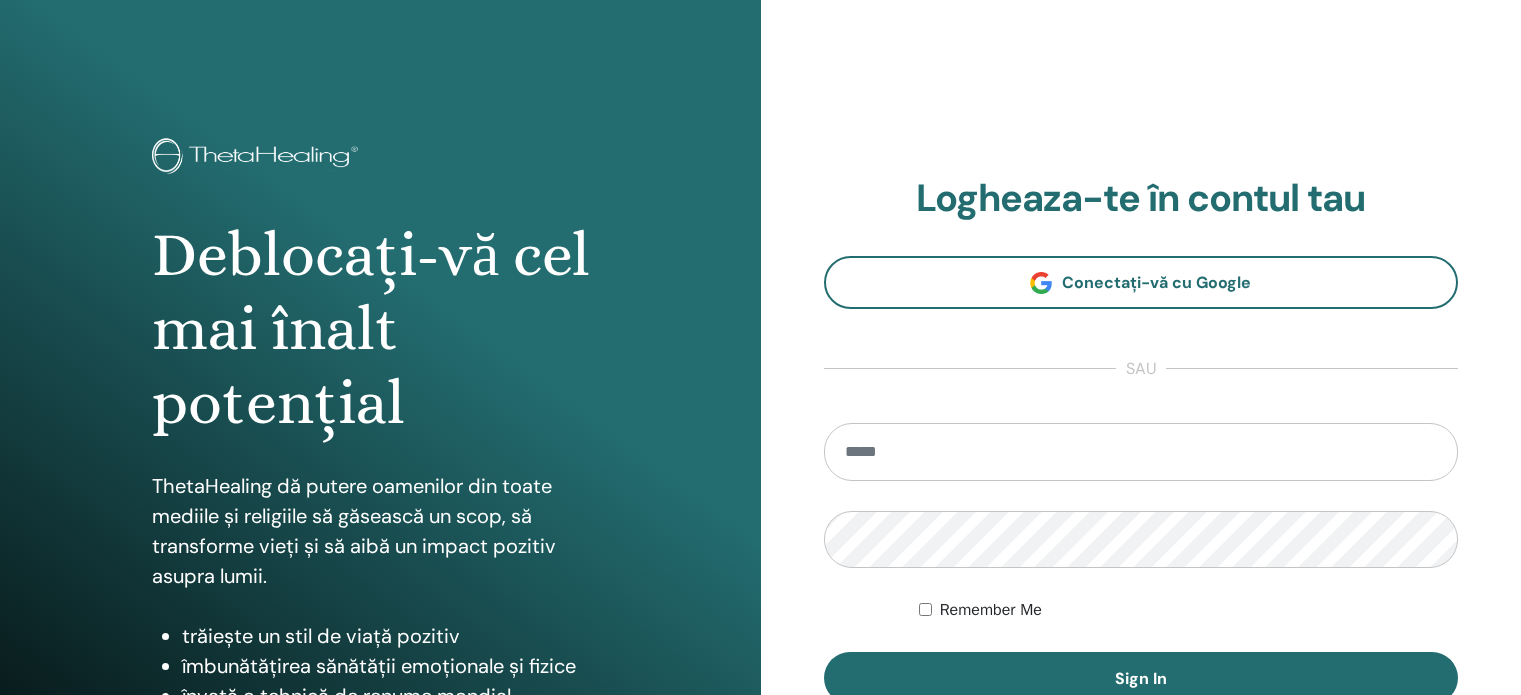 scroll, scrollTop: 0, scrollLeft: 0, axis: both 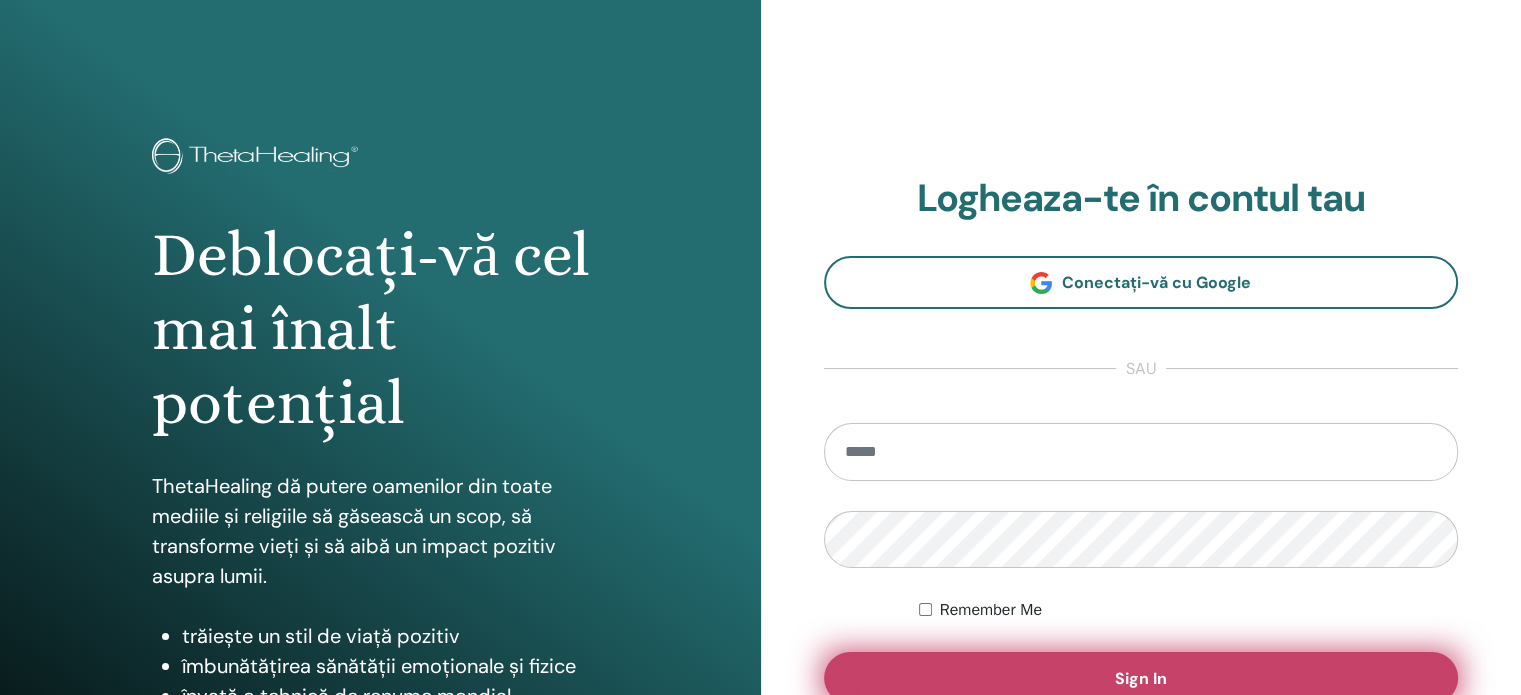 type on "**********" 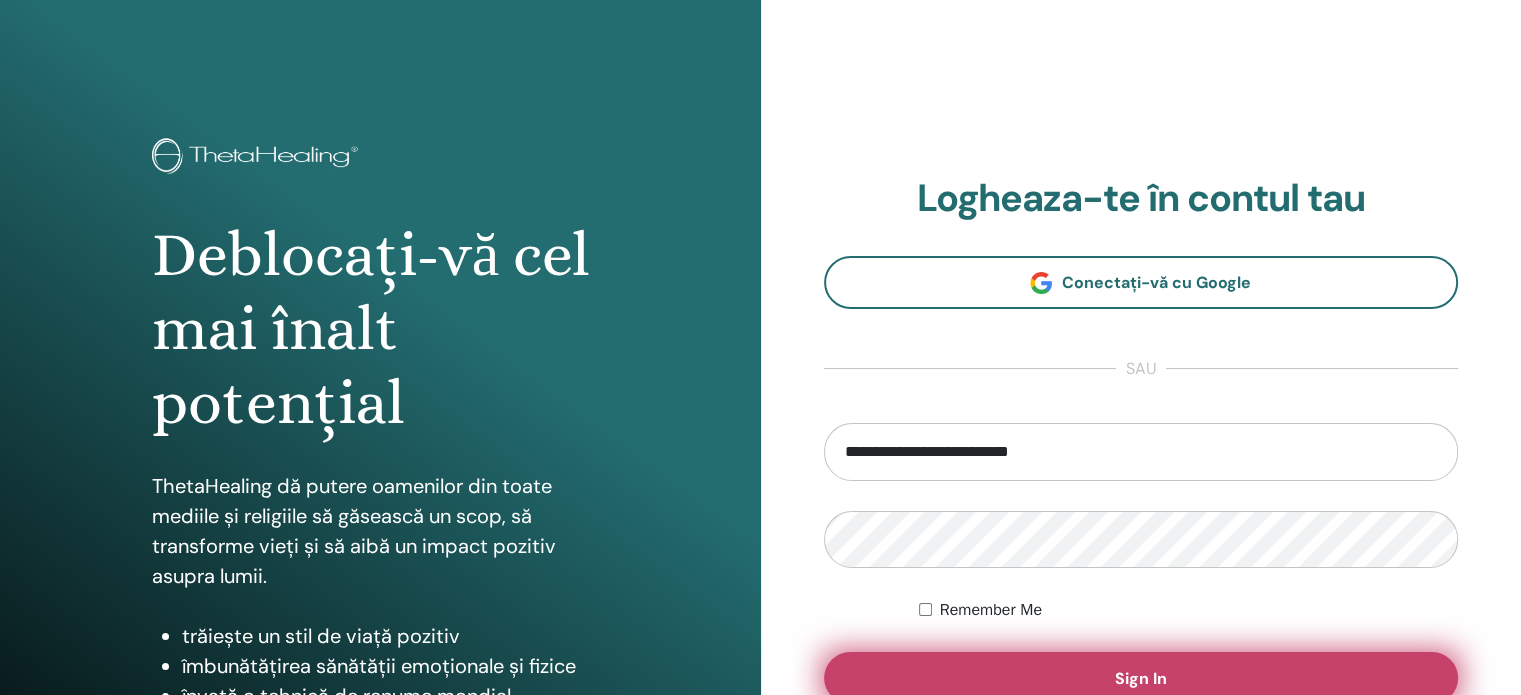 click on "Sign In" at bounding box center (1141, 678) 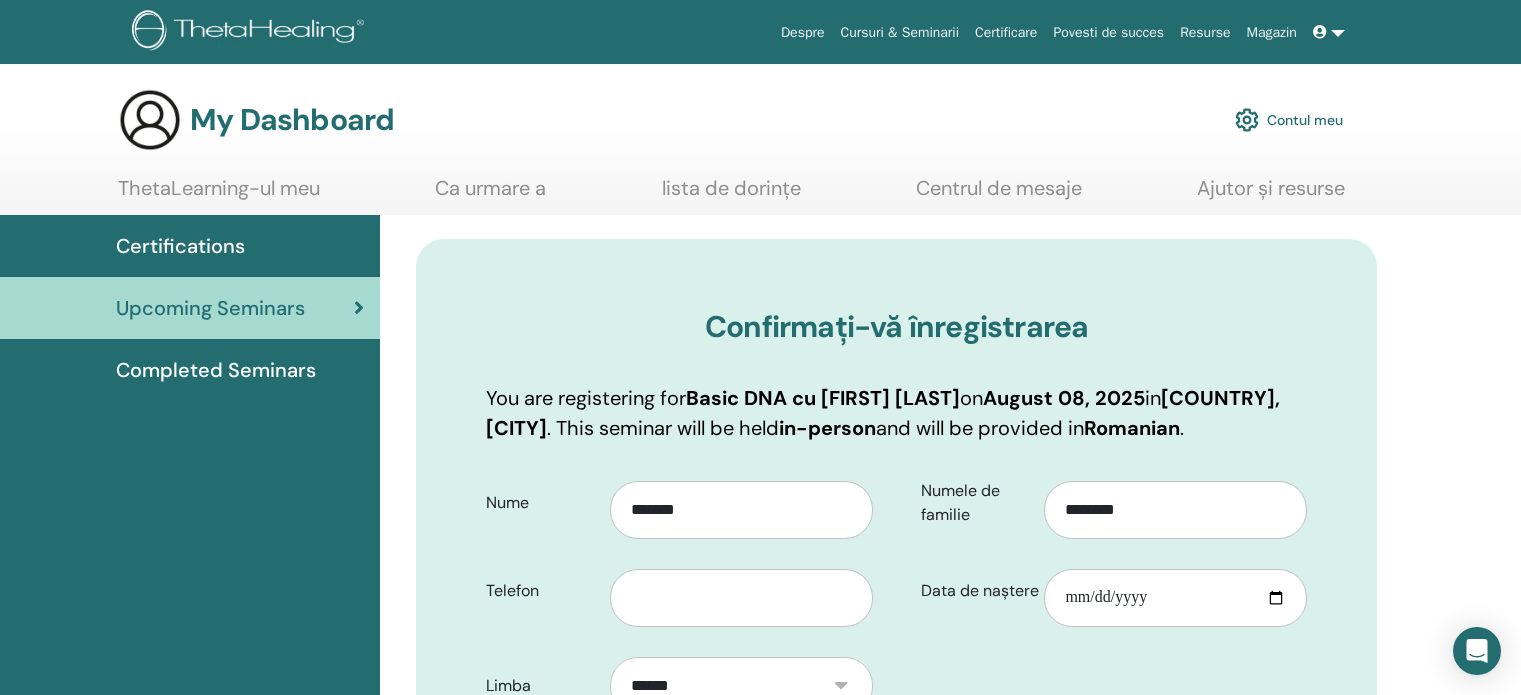 scroll, scrollTop: 0, scrollLeft: 0, axis: both 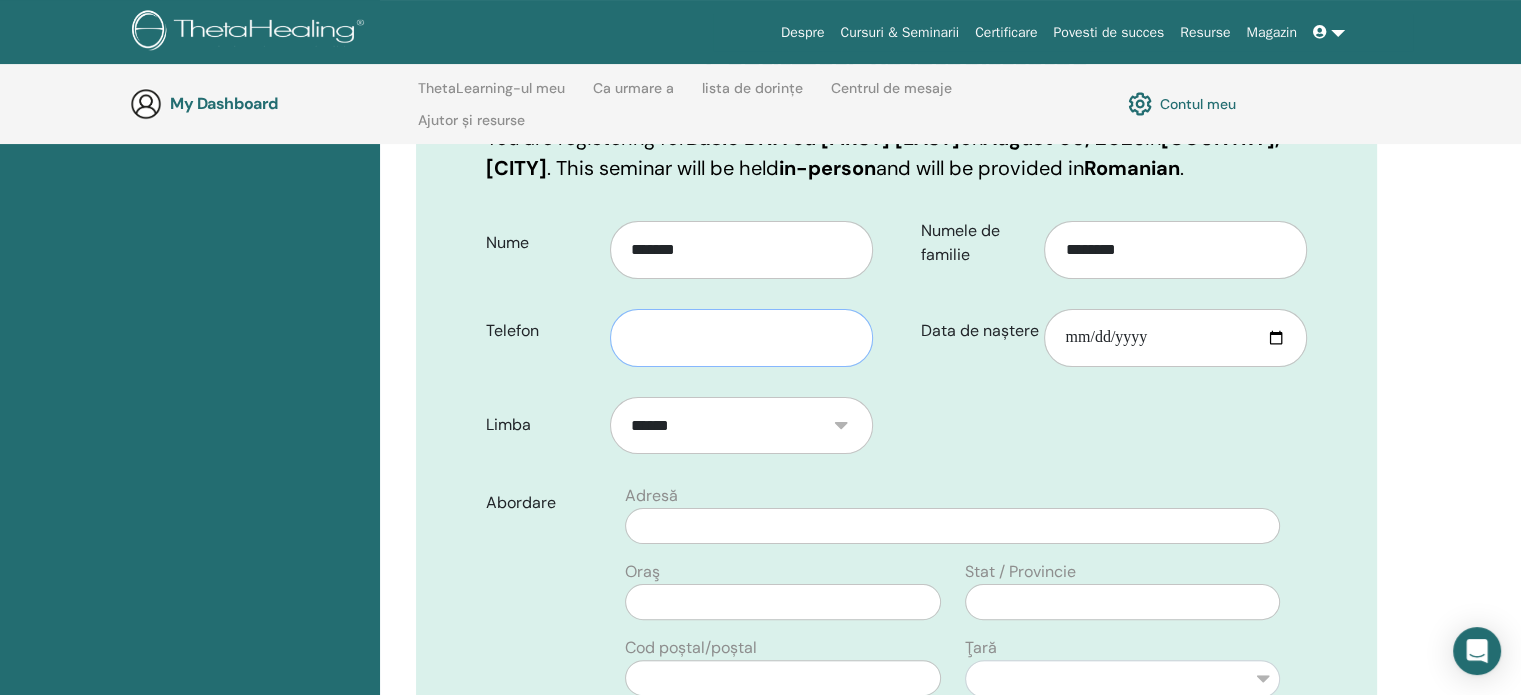 click at bounding box center [741, 338] 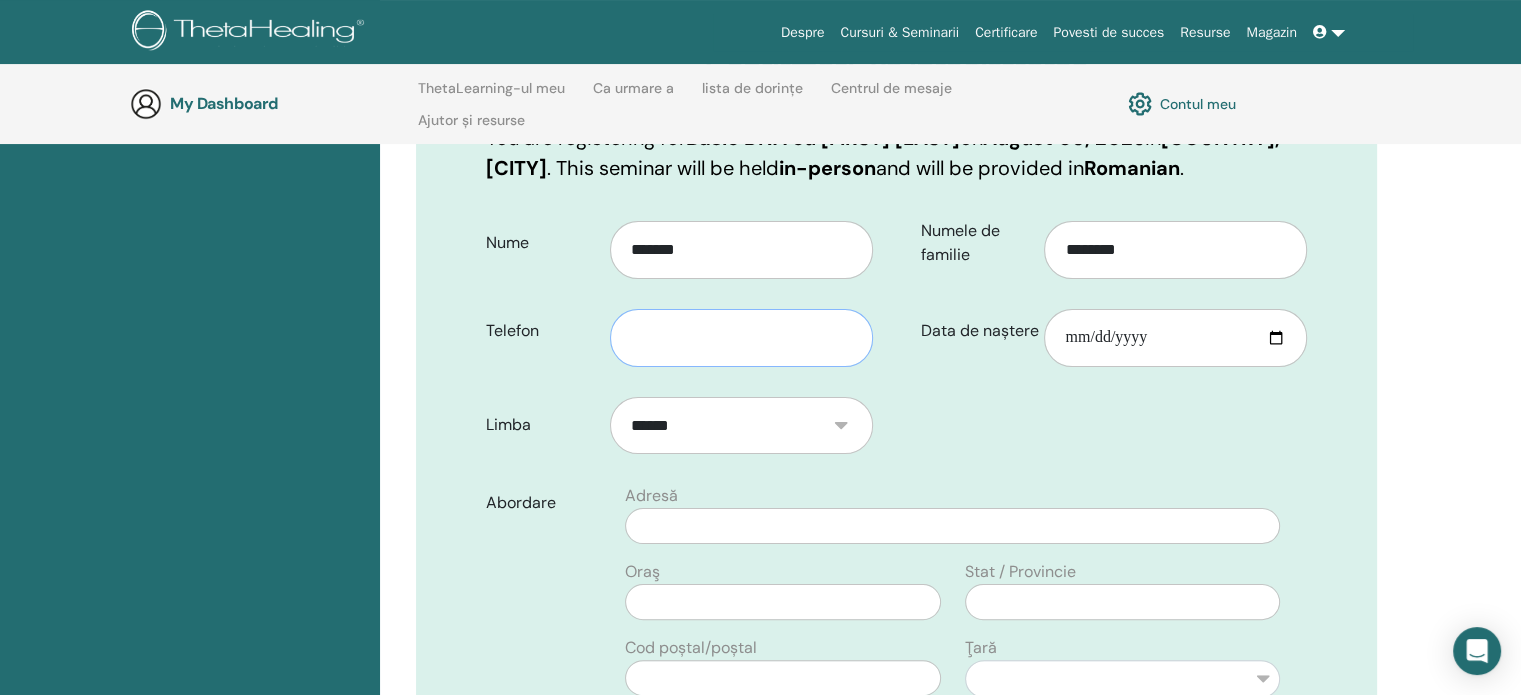 type on "**********" 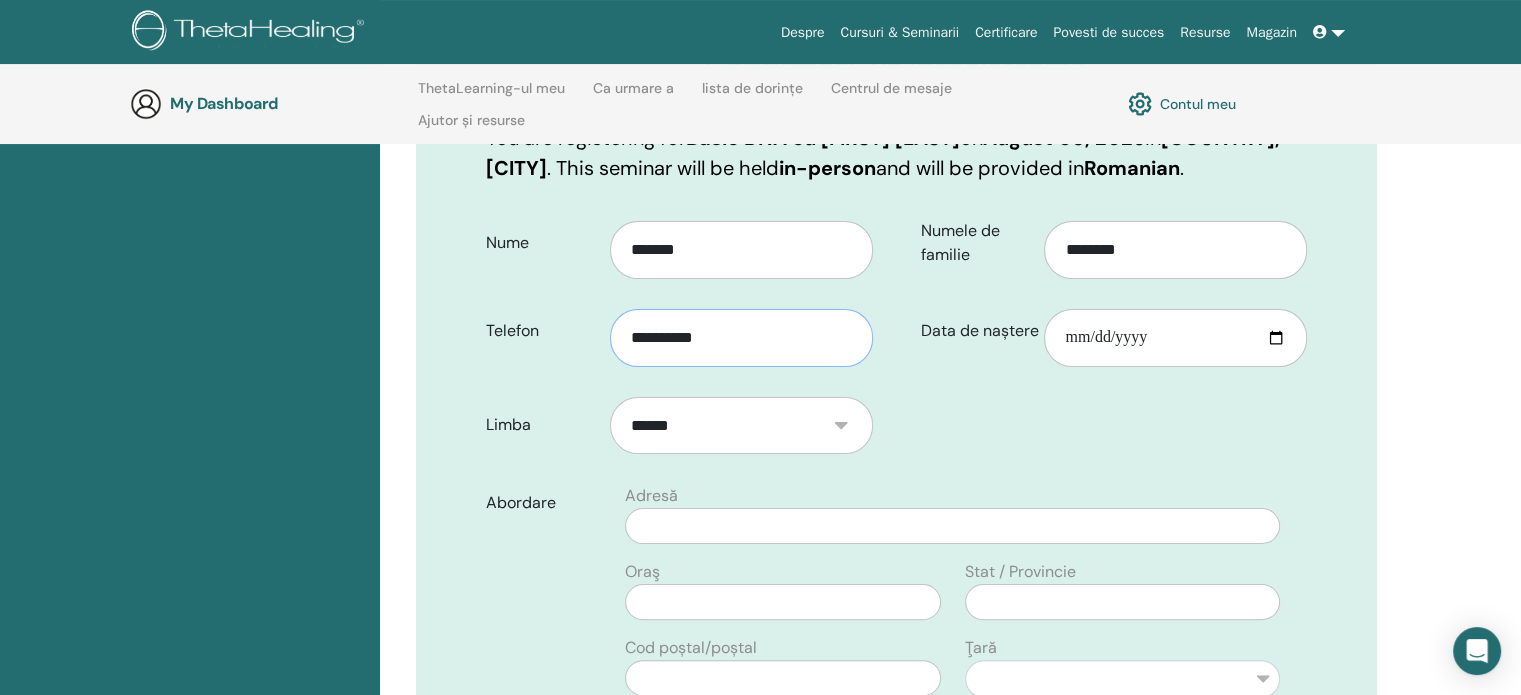 type on "**********" 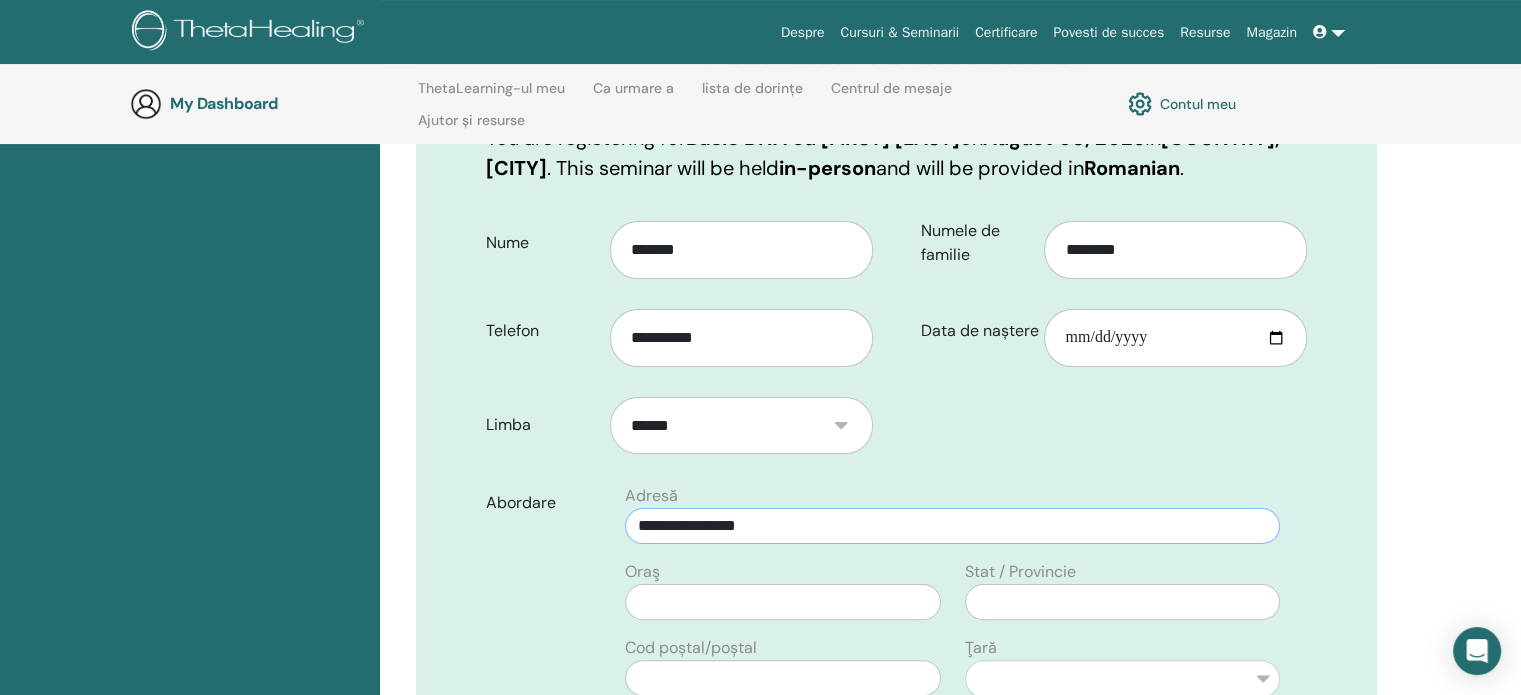 type on "*********" 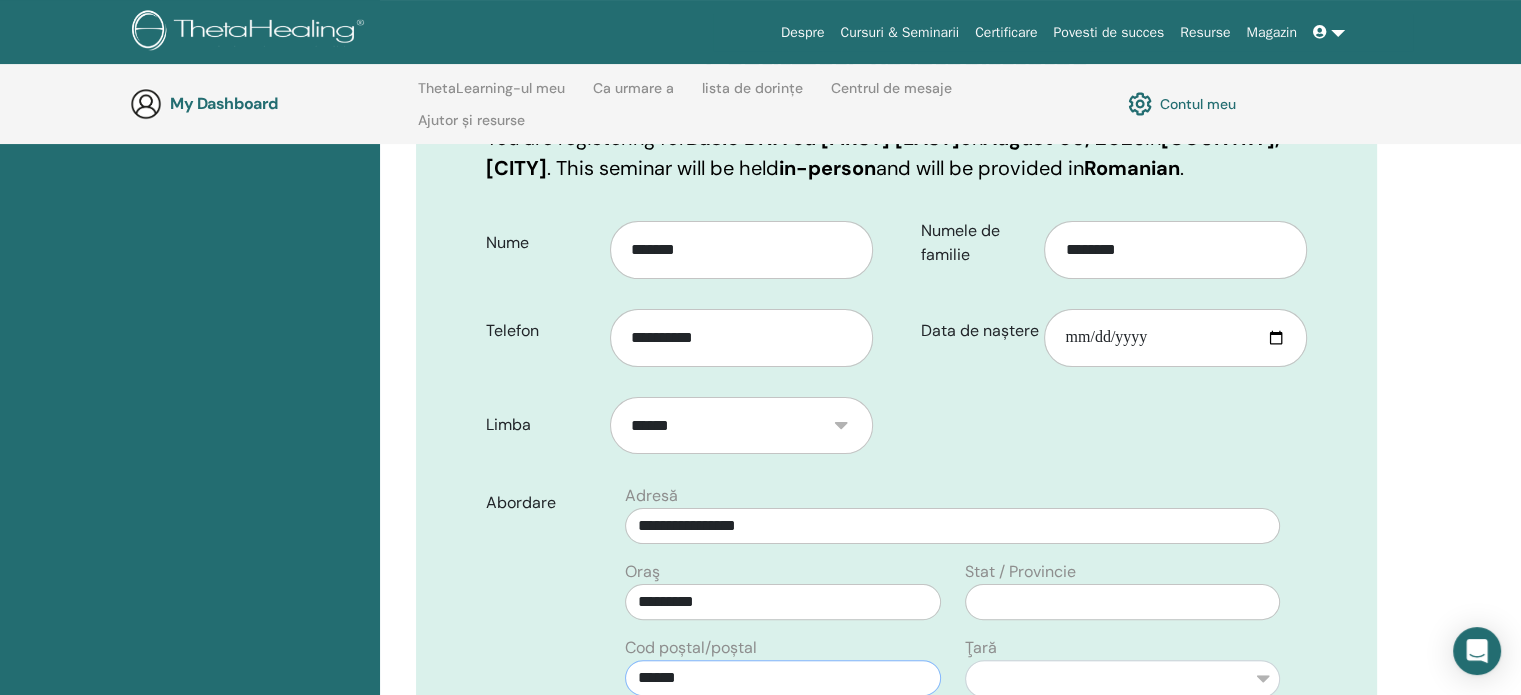 type on "*********" 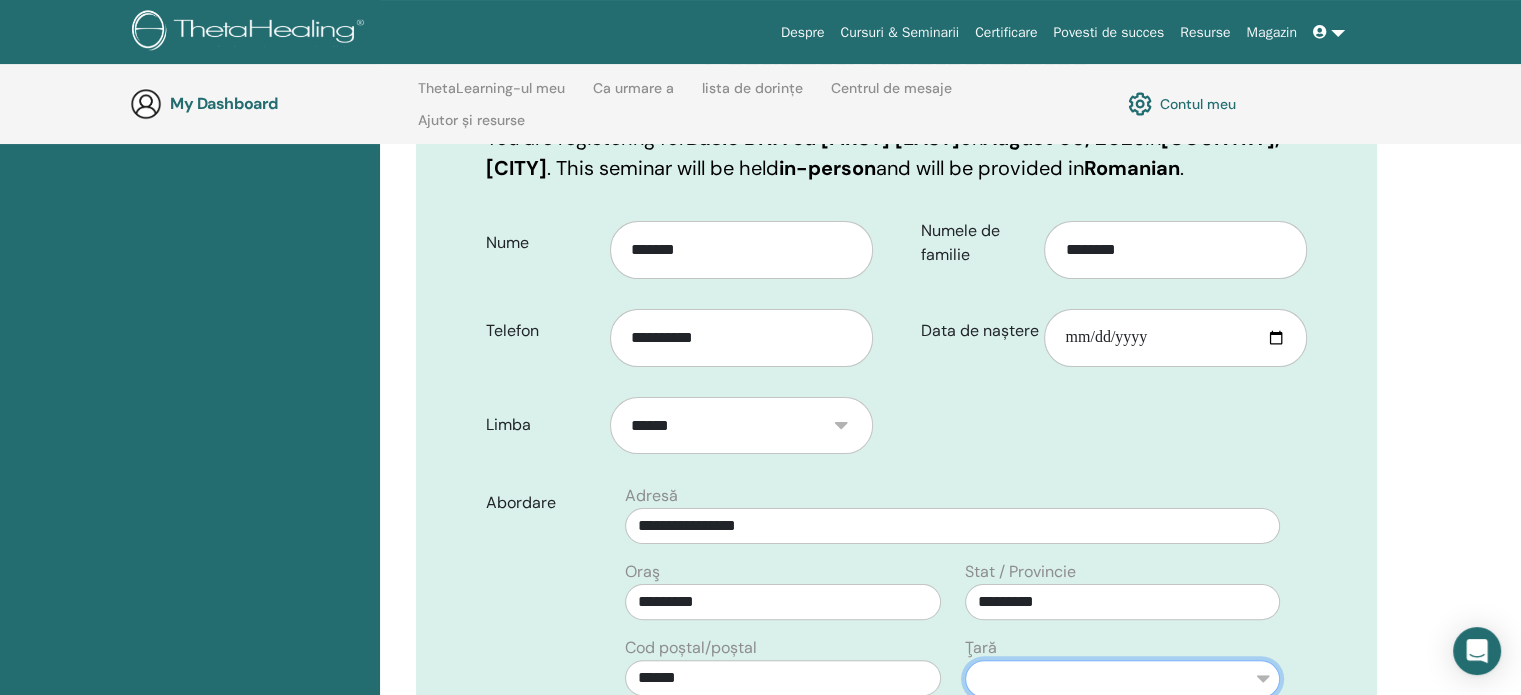 select on "***" 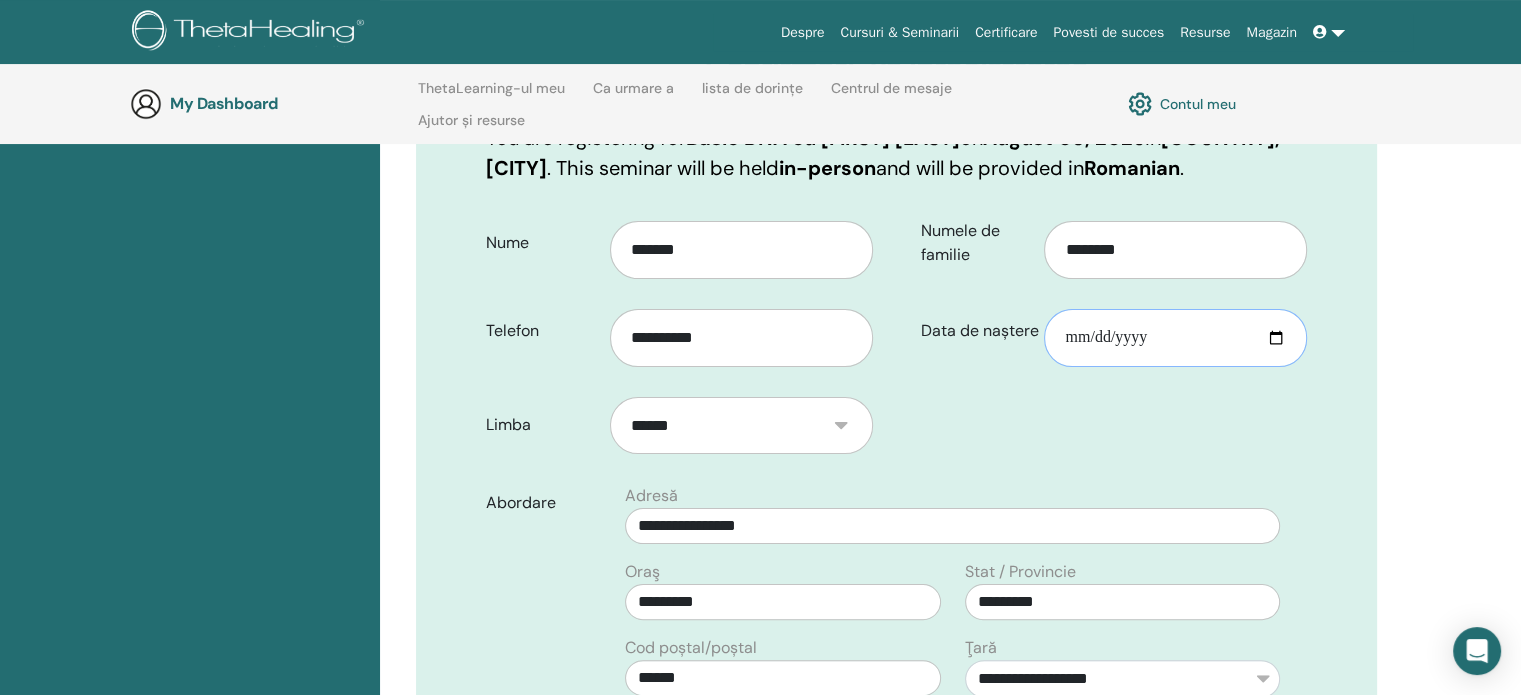 click on "Data de naștere" at bounding box center (1175, 338) 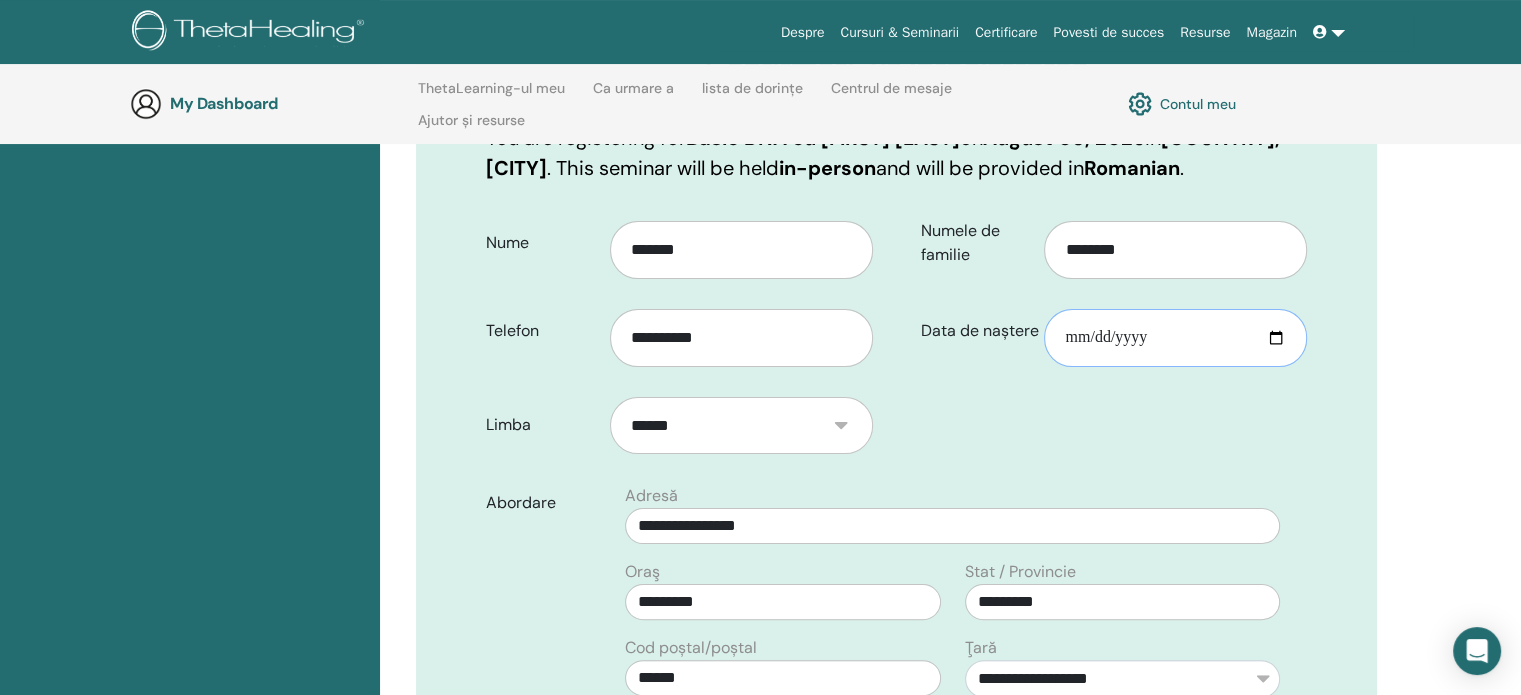 type on "**********" 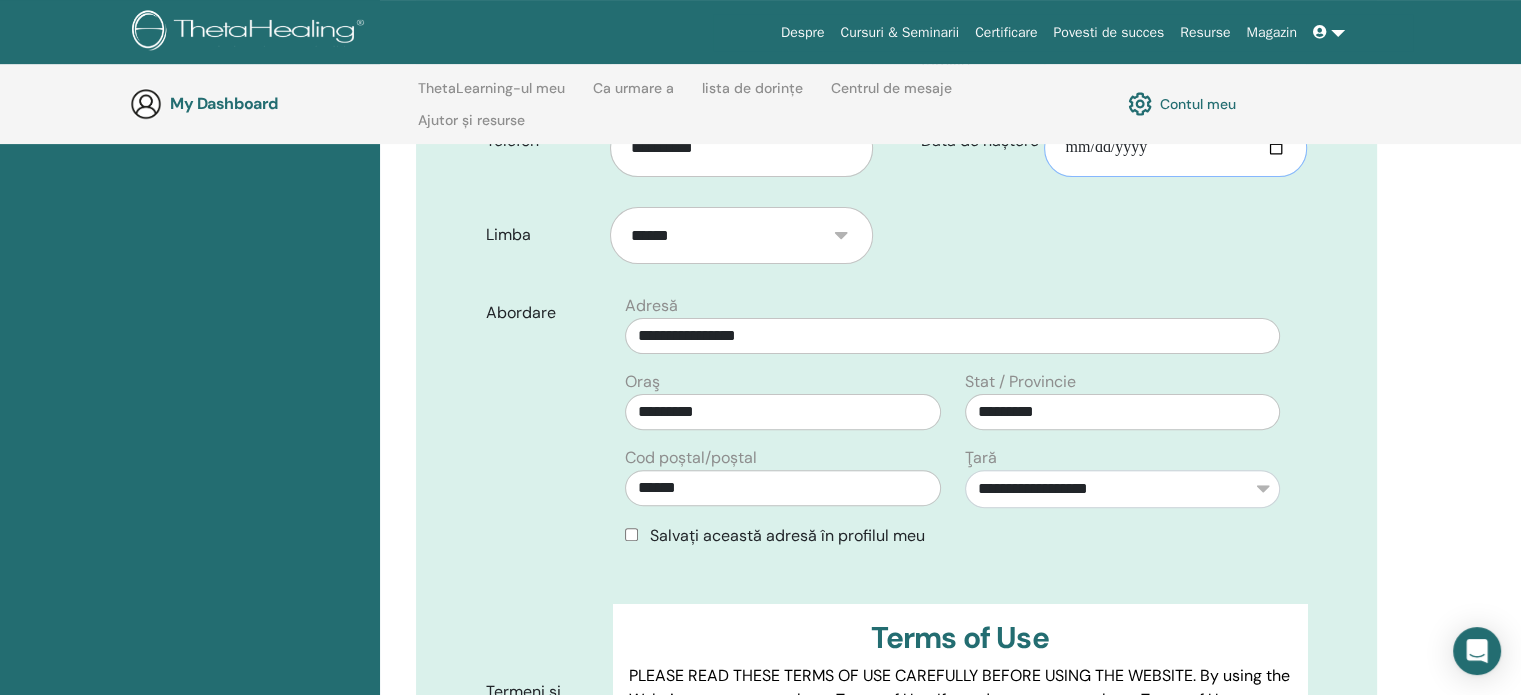 scroll, scrollTop: 540, scrollLeft: 0, axis: vertical 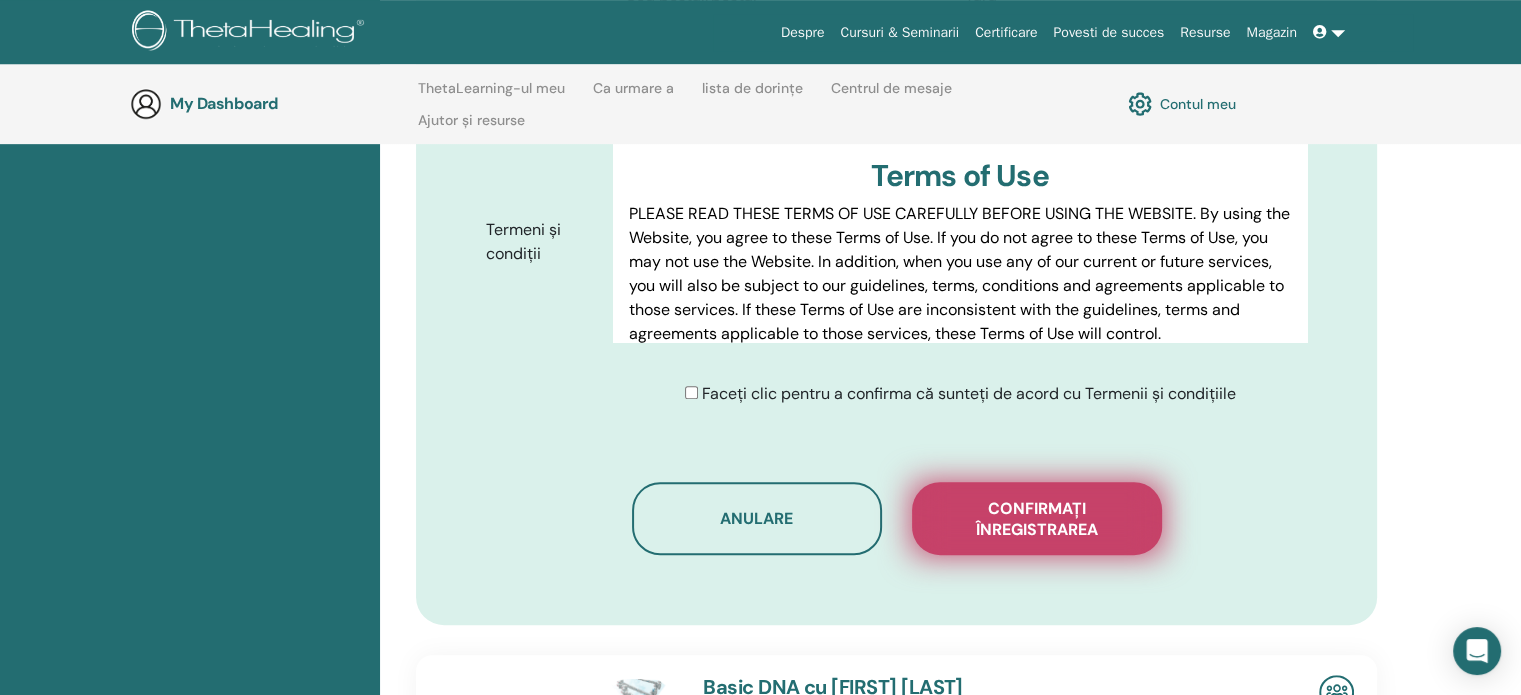 click on "Confirmați înregistrarea" at bounding box center [1037, 519] 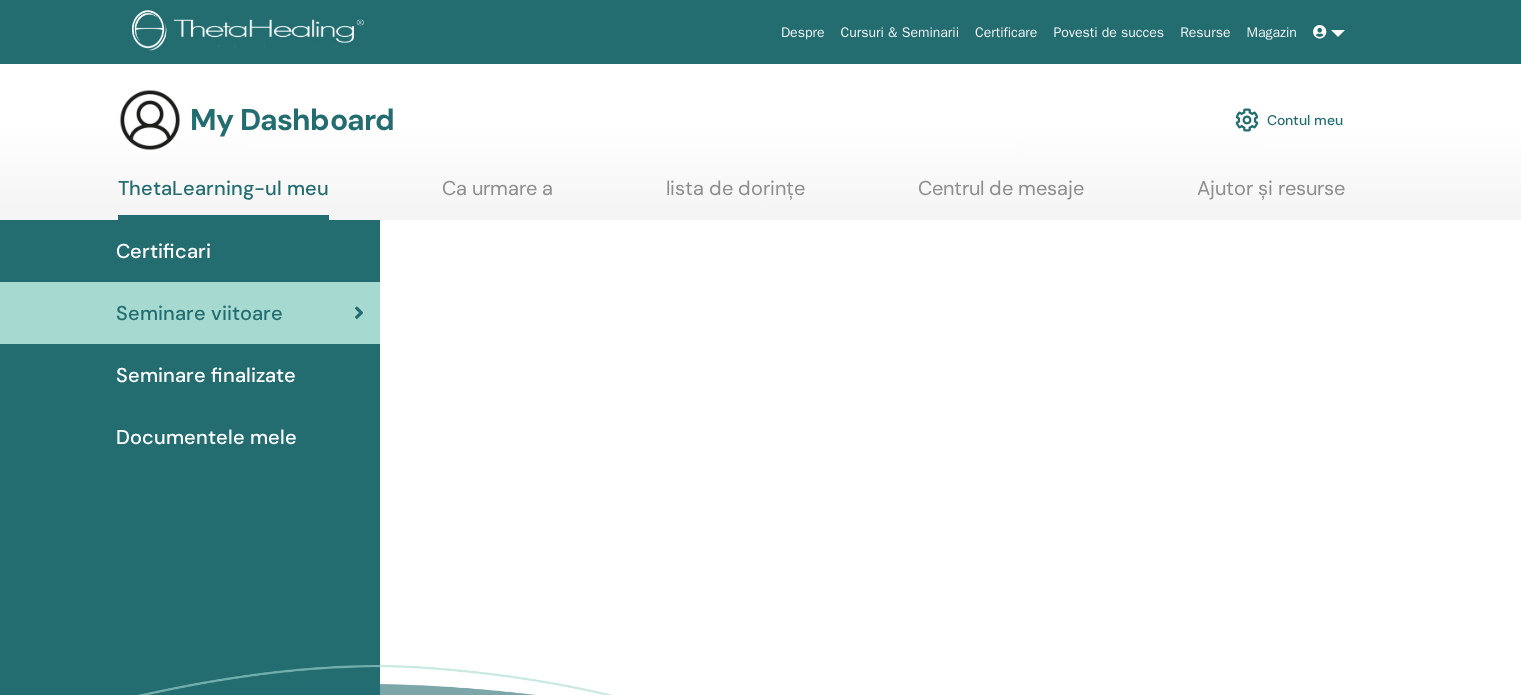 scroll, scrollTop: 0, scrollLeft: 0, axis: both 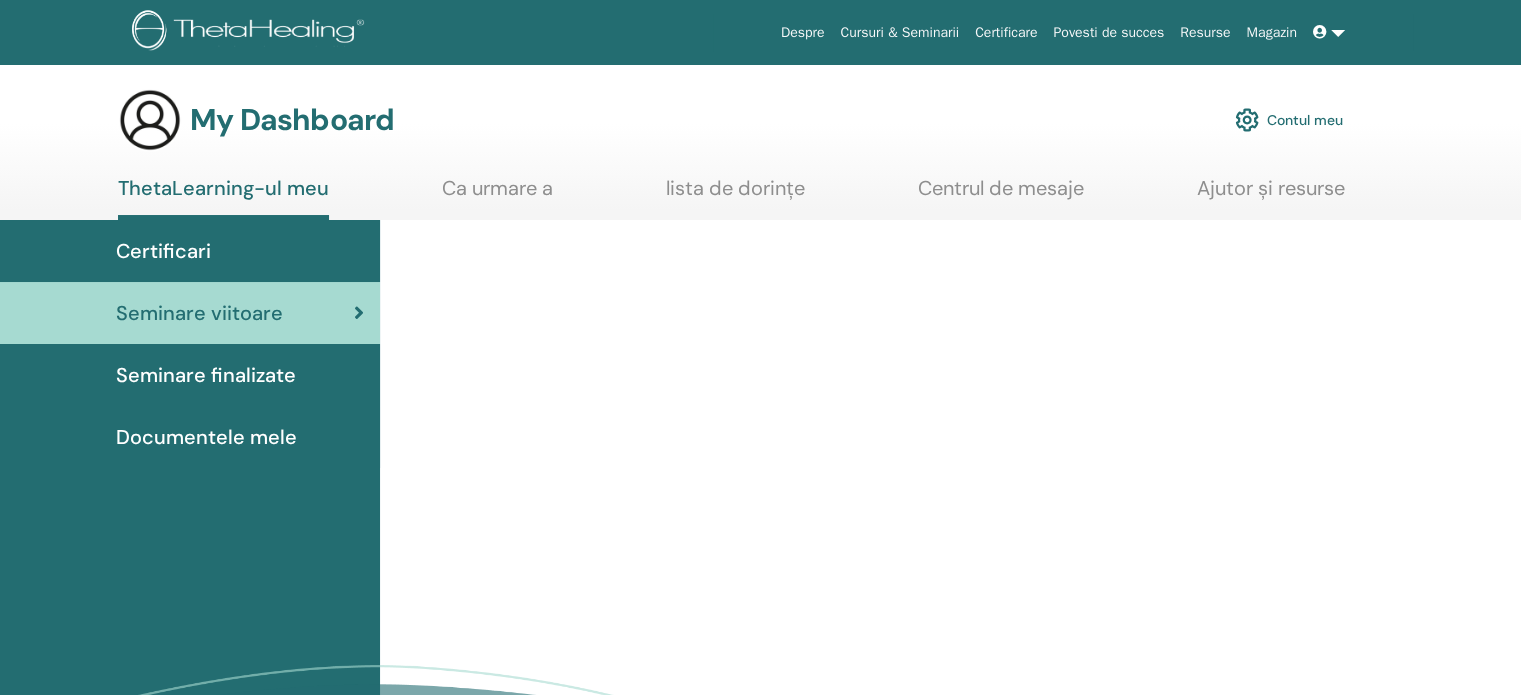 click on "lista de dorințe" at bounding box center (735, 195) 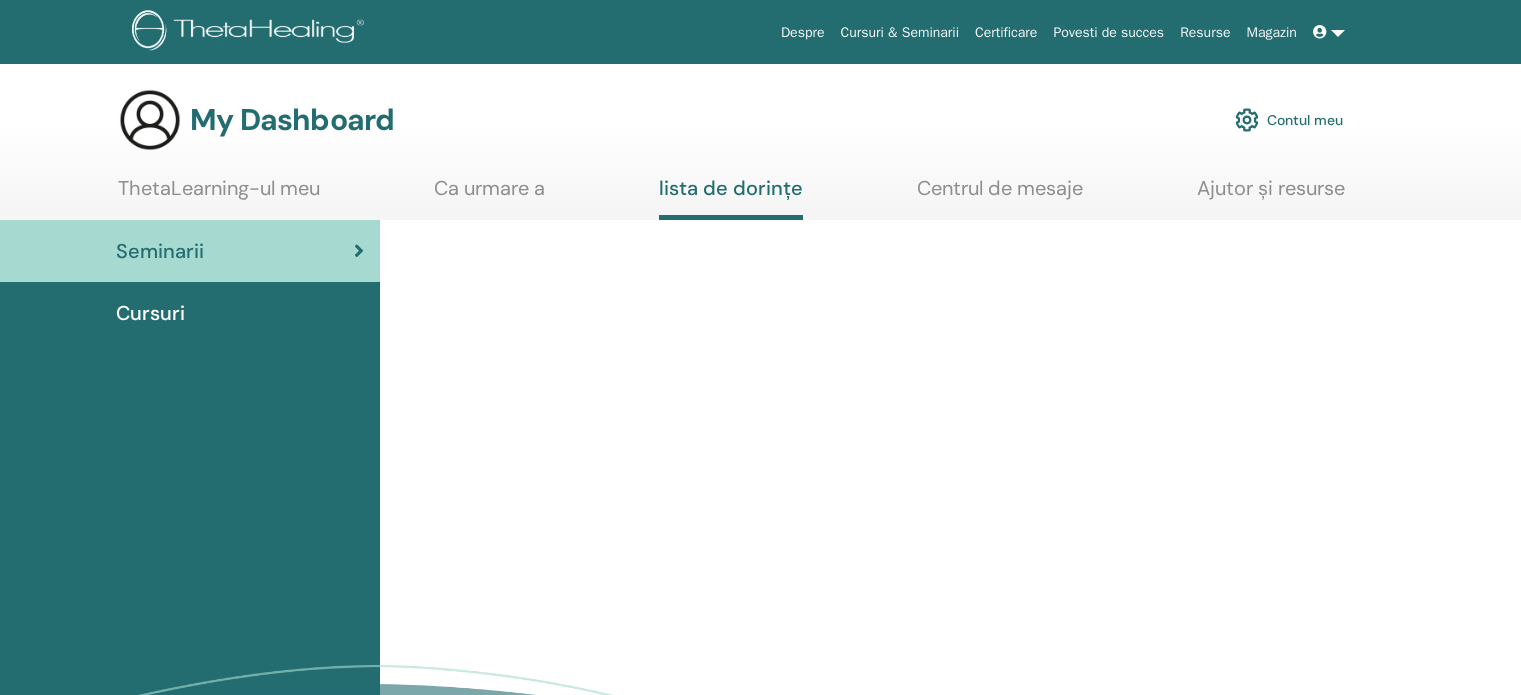 scroll, scrollTop: 0, scrollLeft: 0, axis: both 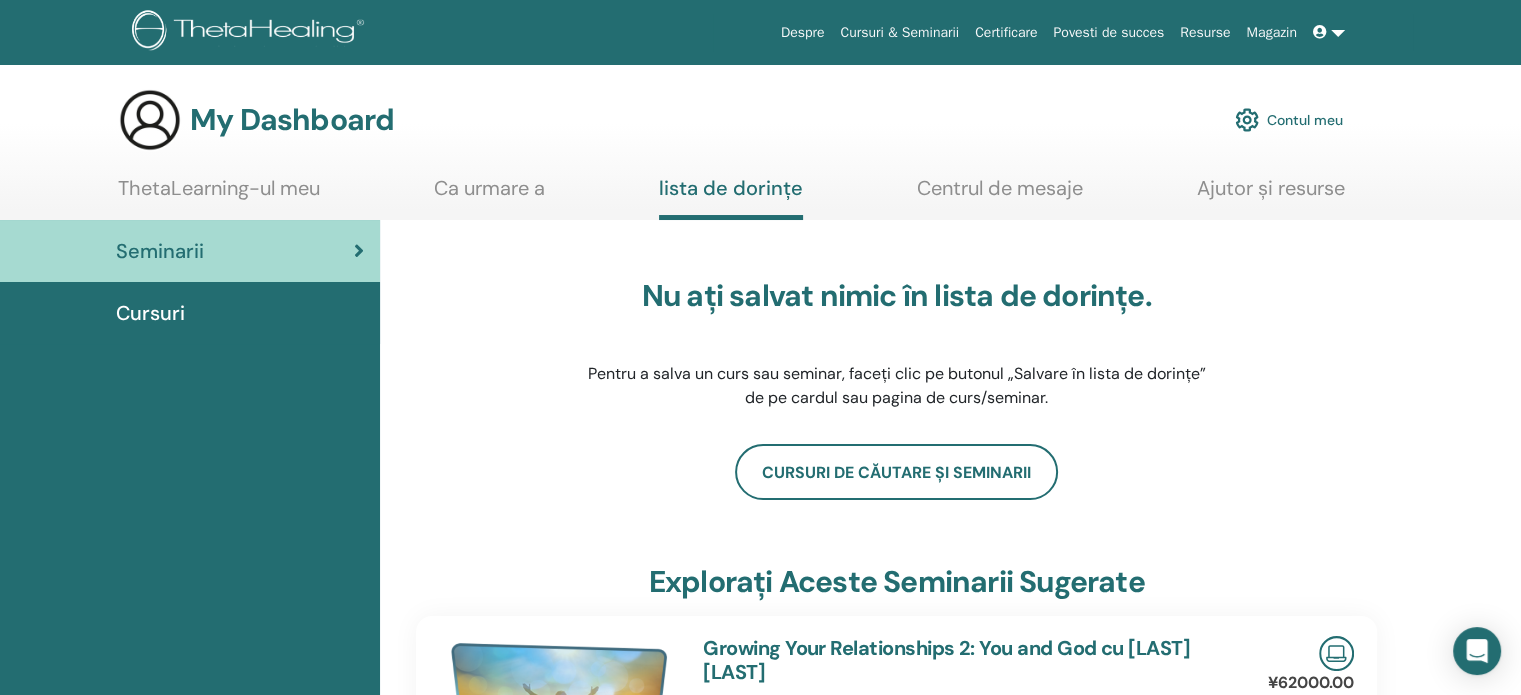 click on "ThetaLearning-ul meu" at bounding box center [219, 195] 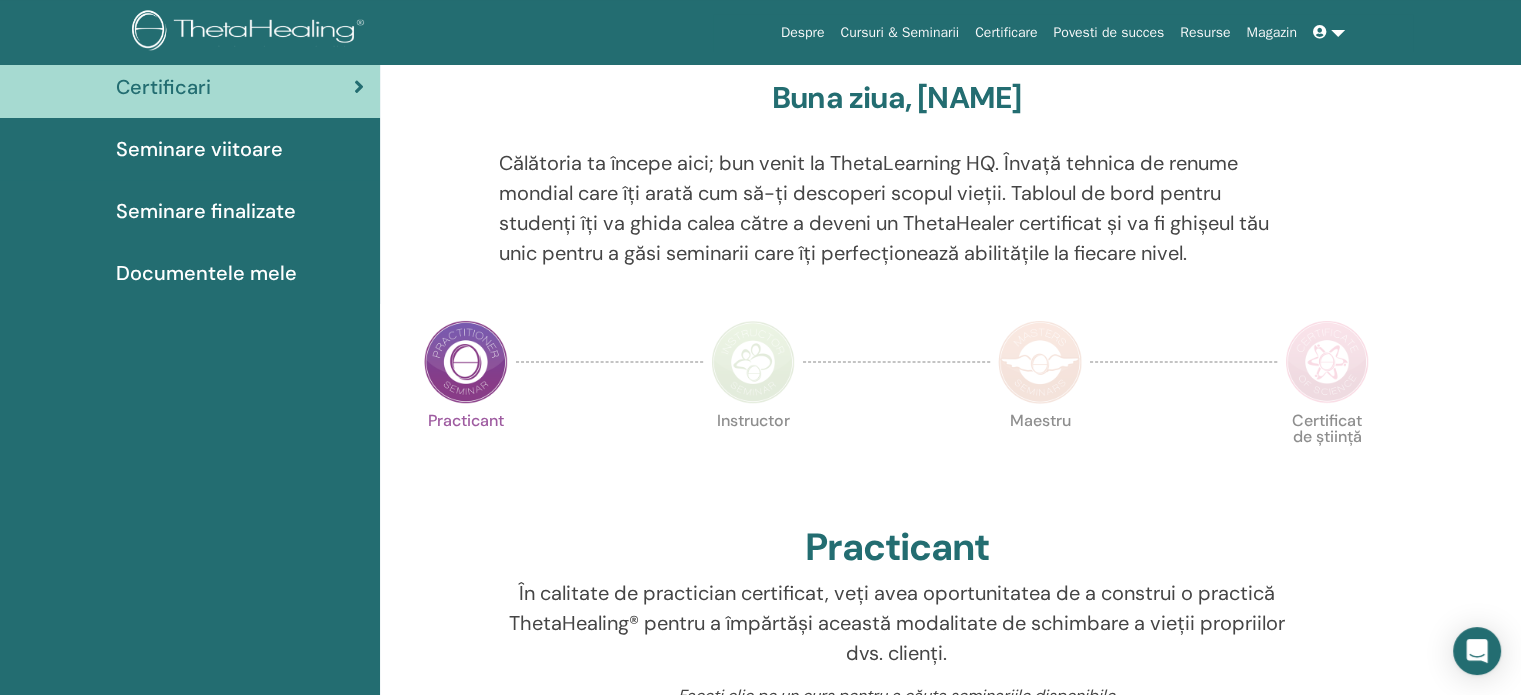scroll, scrollTop: 40, scrollLeft: 0, axis: vertical 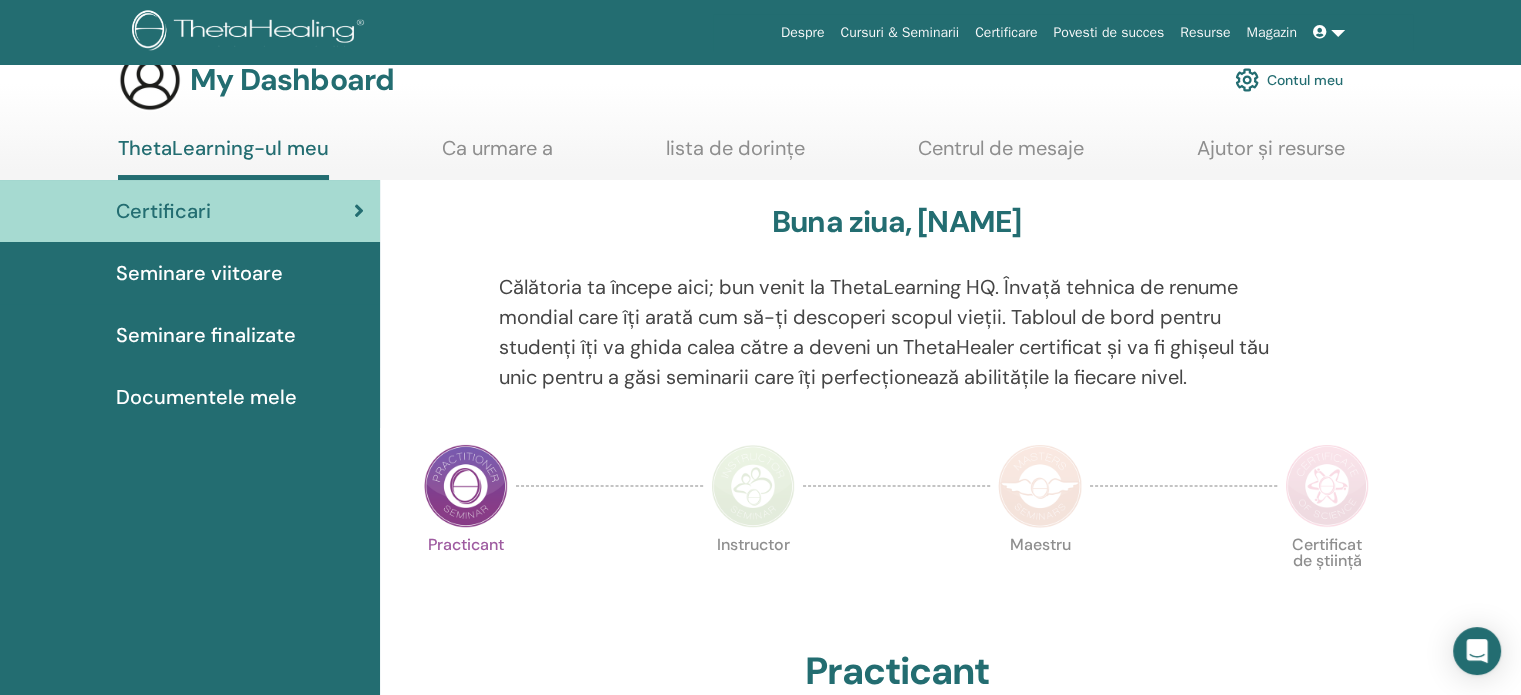click on "Ca urmare a" at bounding box center (497, 155) 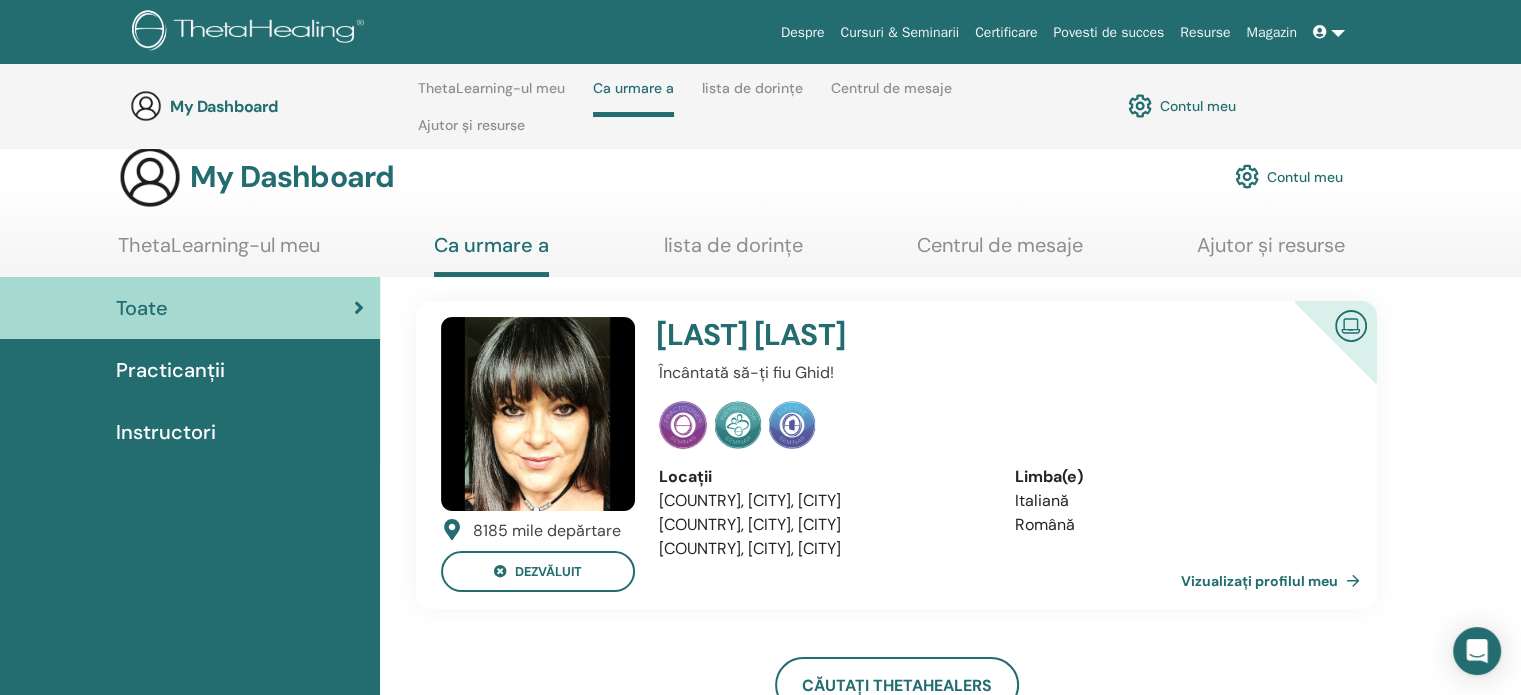 scroll, scrollTop: 0, scrollLeft: 0, axis: both 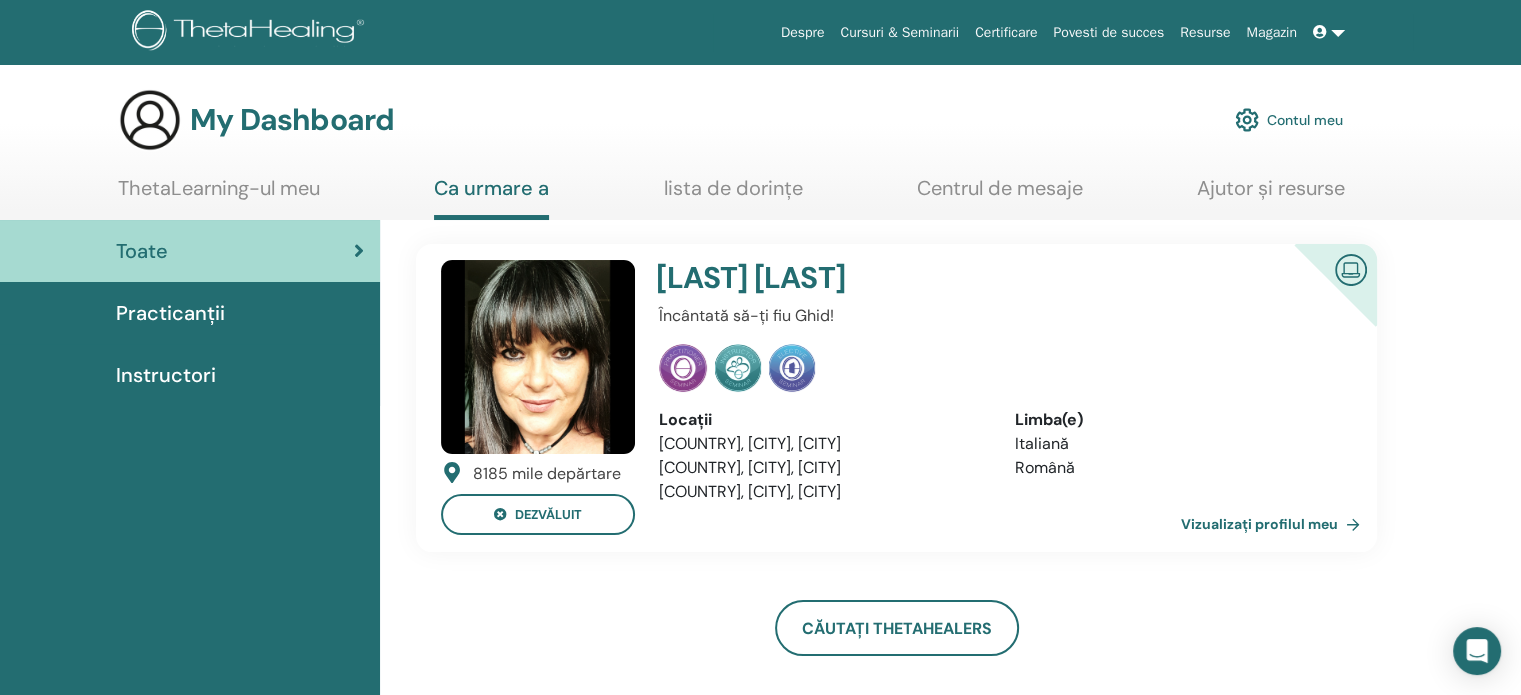 click on "Centrul de mesaje" at bounding box center [1000, 195] 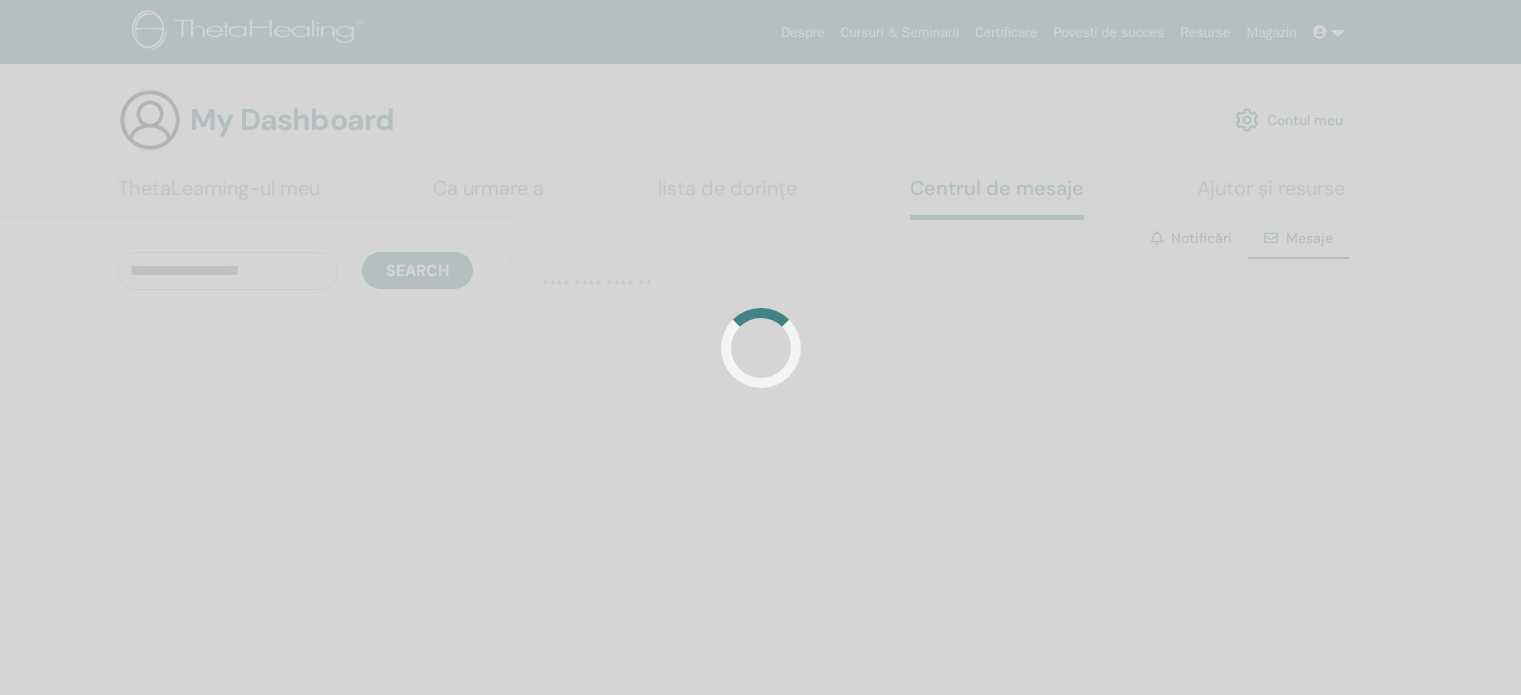 scroll, scrollTop: 0, scrollLeft: 0, axis: both 